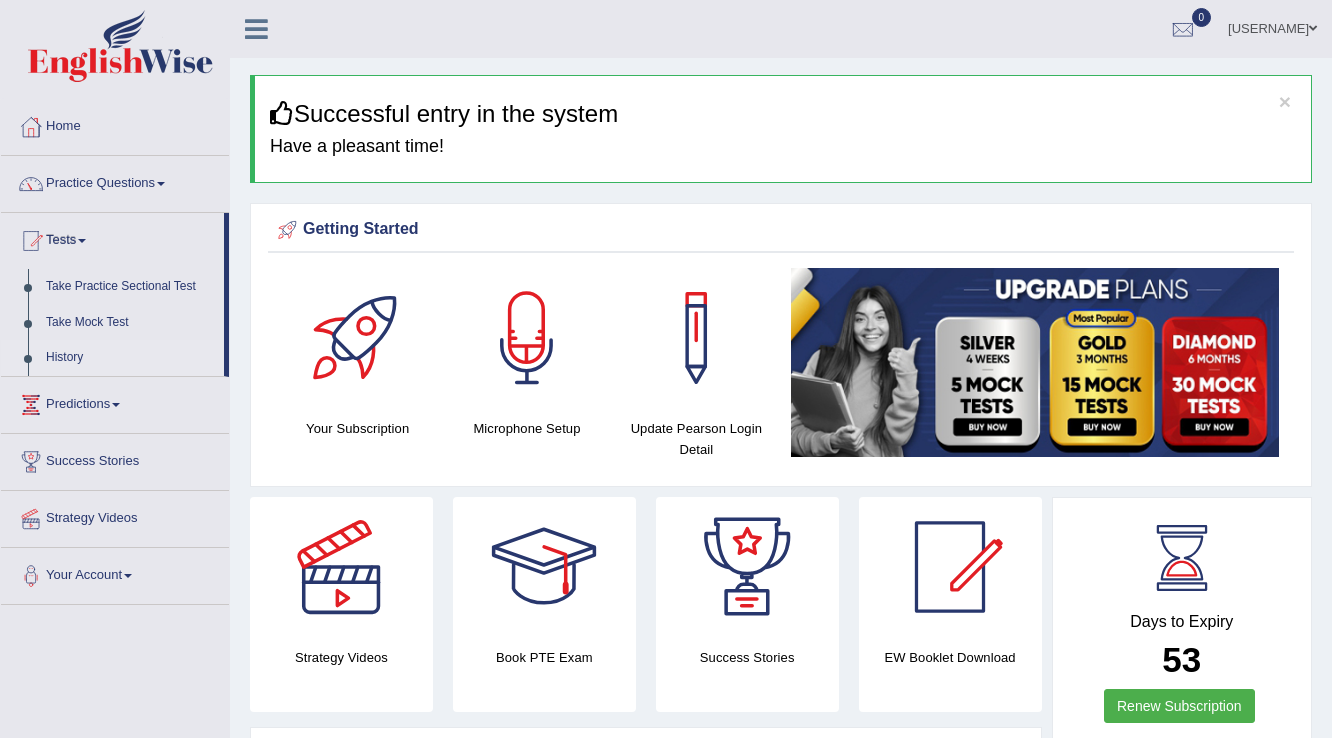 scroll, scrollTop: 0, scrollLeft: 0, axis: both 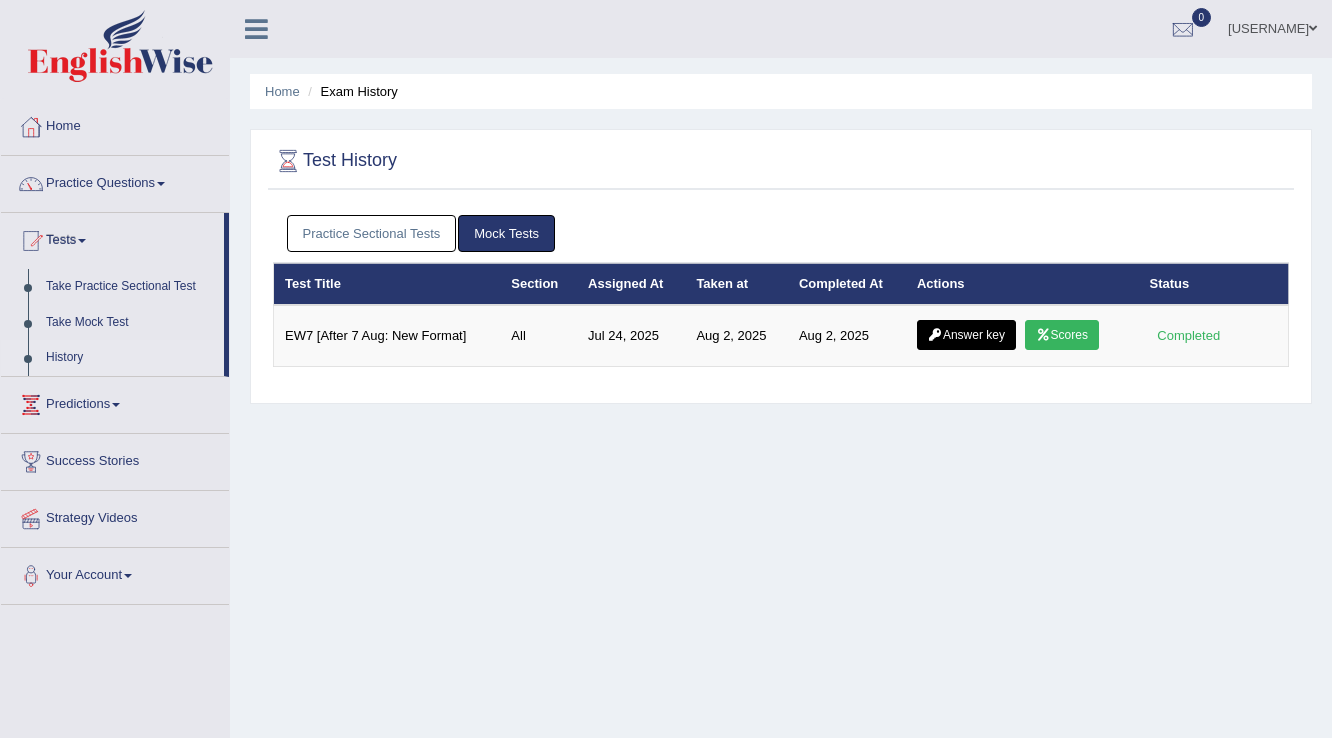 click on "karunakar" at bounding box center (1272, 26) 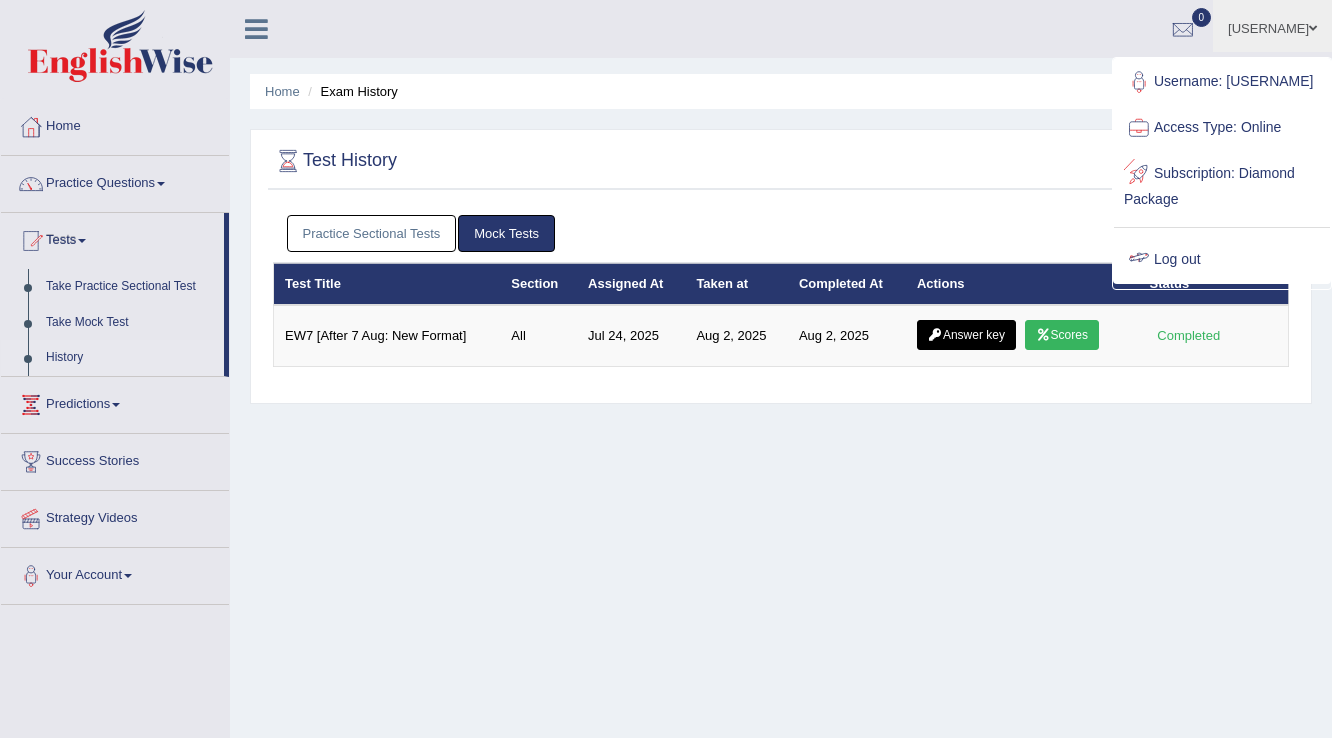 click on "Log out" at bounding box center (1222, 260) 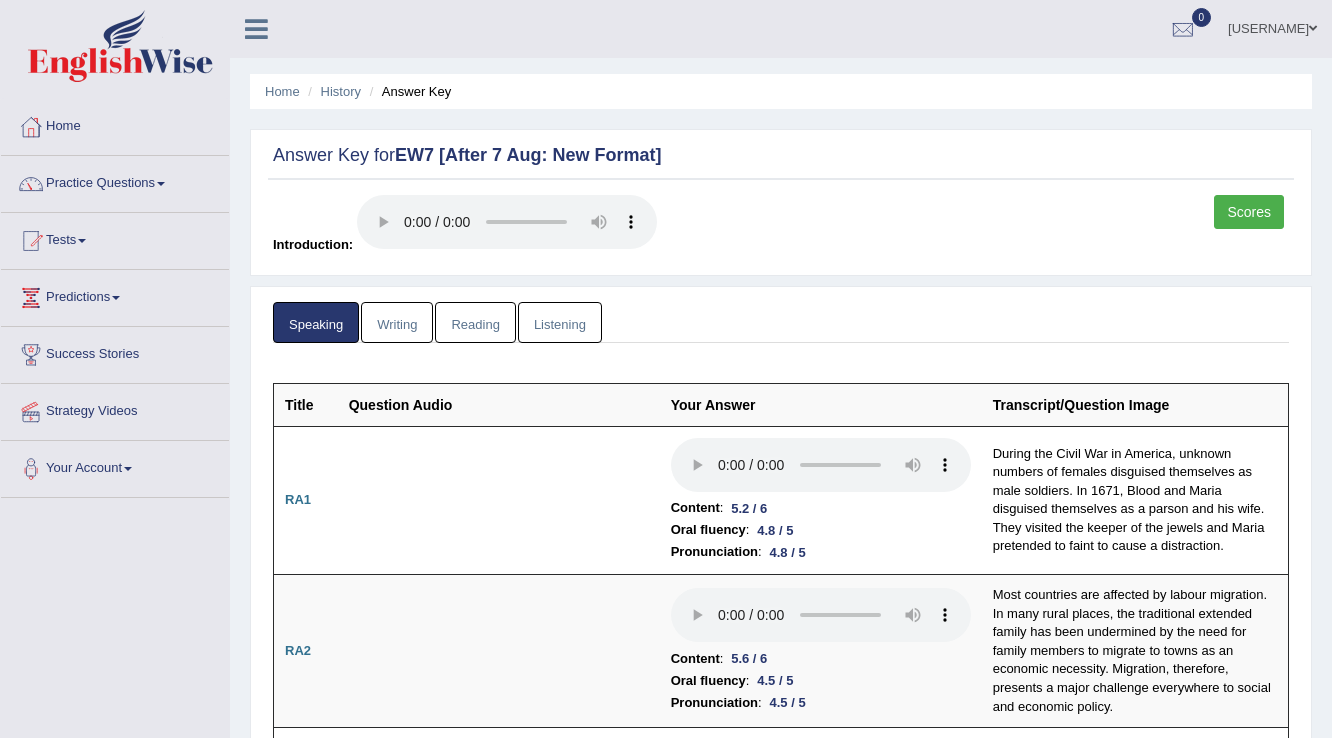 scroll, scrollTop: 0, scrollLeft: 0, axis: both 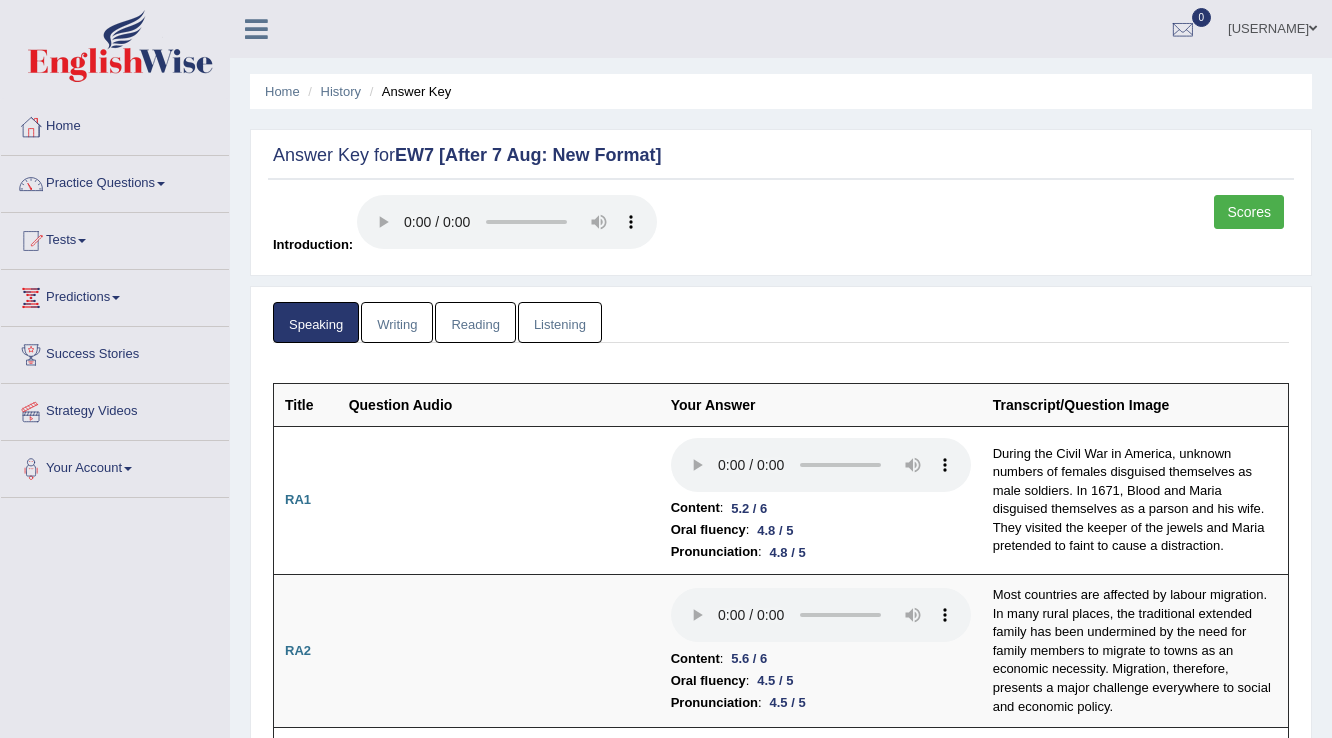 click on "Speaking" at bounding box center [316, 322] 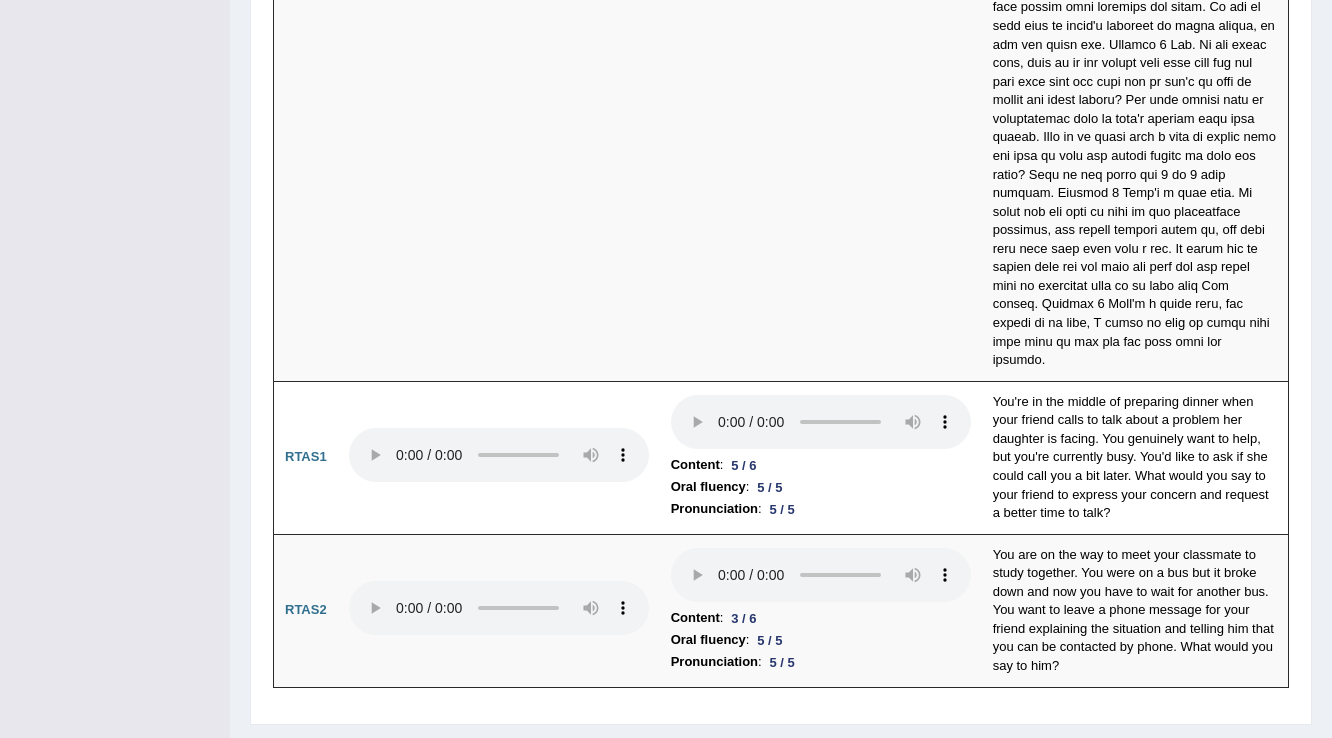 scroll, scrollTop: 6418, scrollLeft: 0, axis: vertical 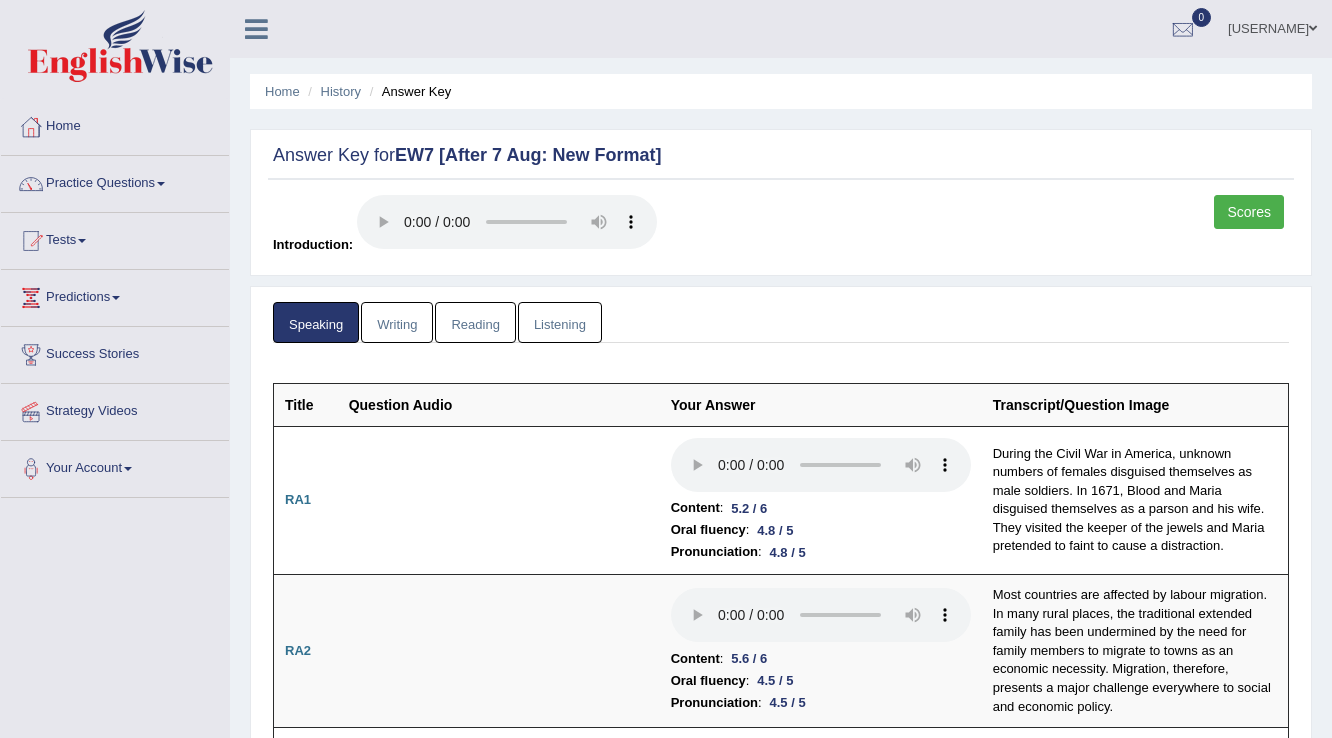 click on "Writing" at bounding box center (397, 322) 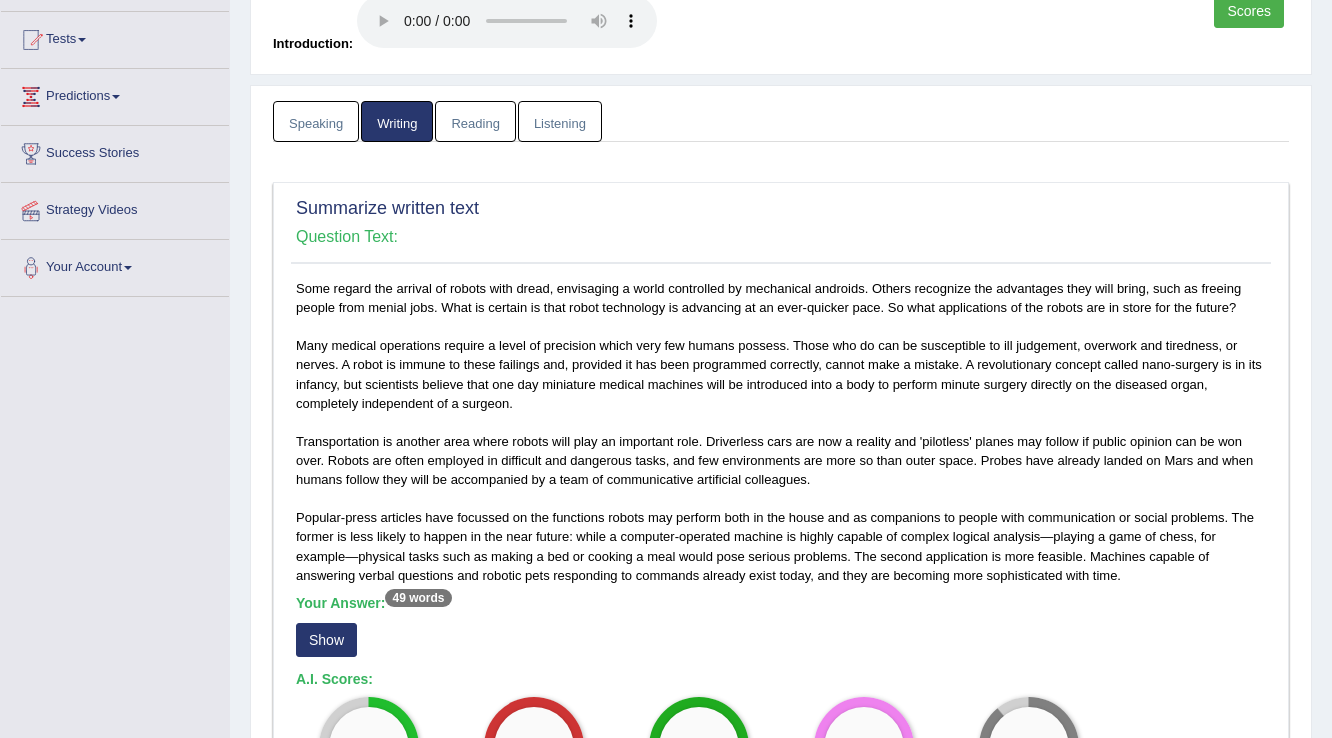 scroll, scrollTop: 0, scrollLeft: 0, axis: both 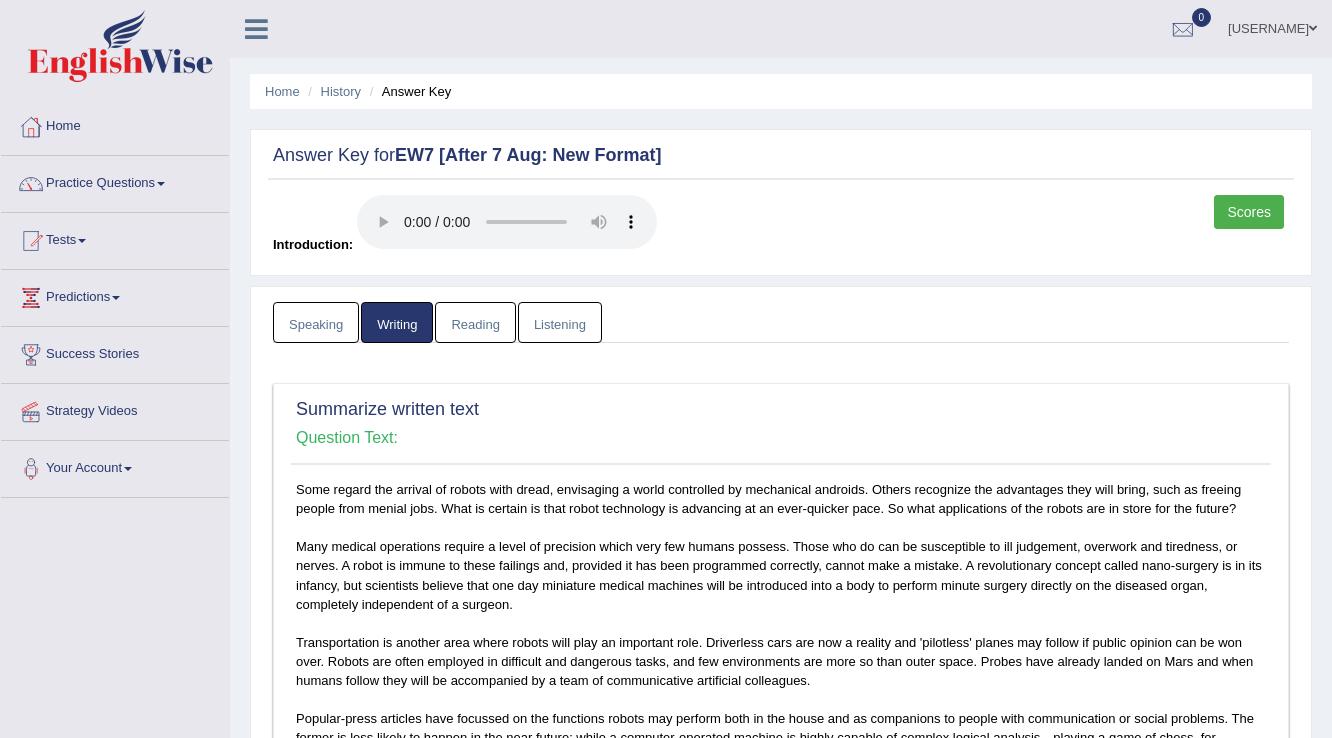 click on "Reading" at bounding box center (475, 322) 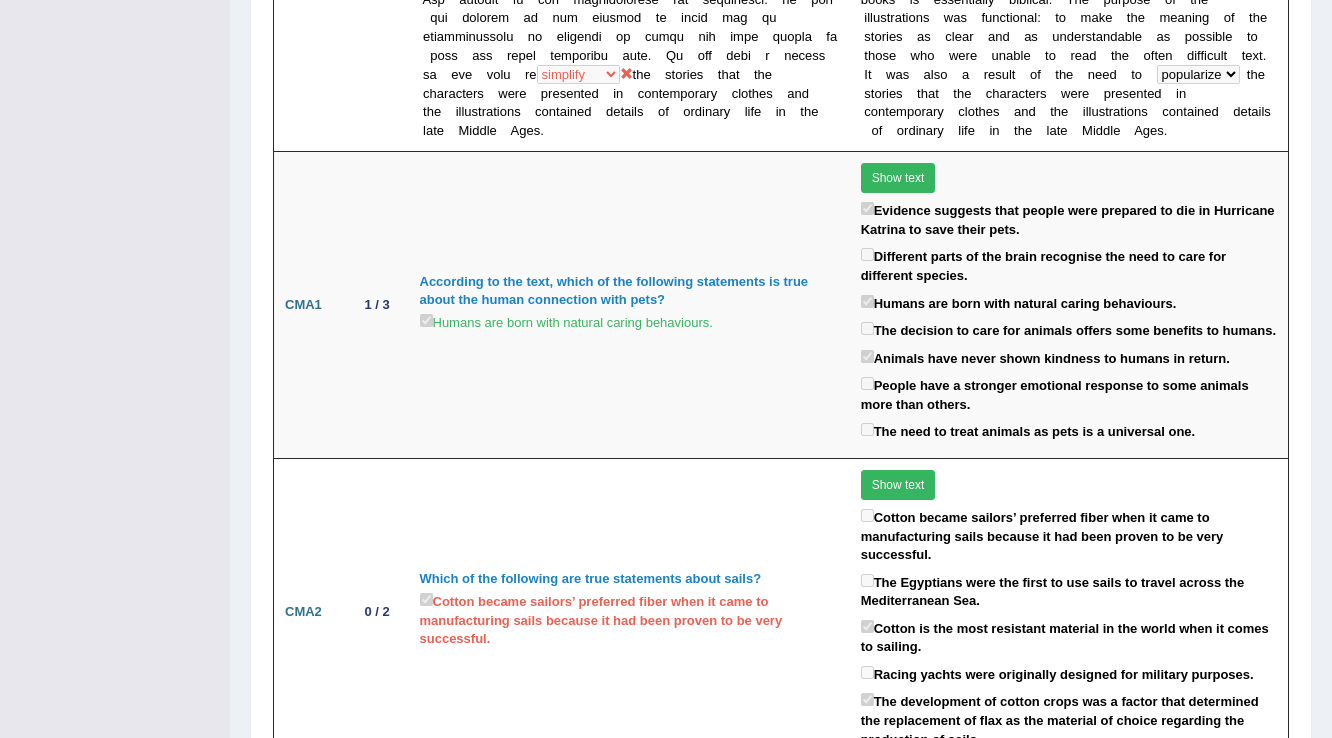 scroll, scrollTop: 2720, scrollLeft: 0, axis: vertical 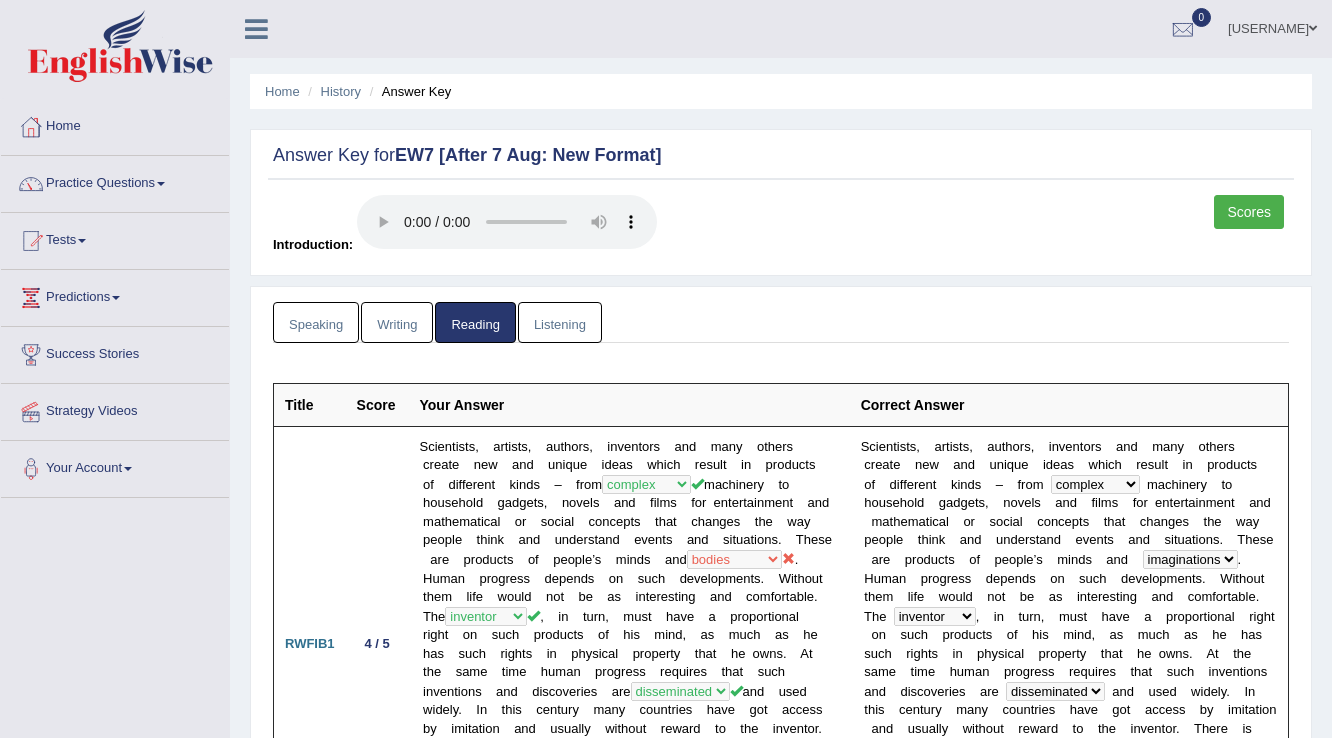 click on "Listening" at bounding box center (560, 322) 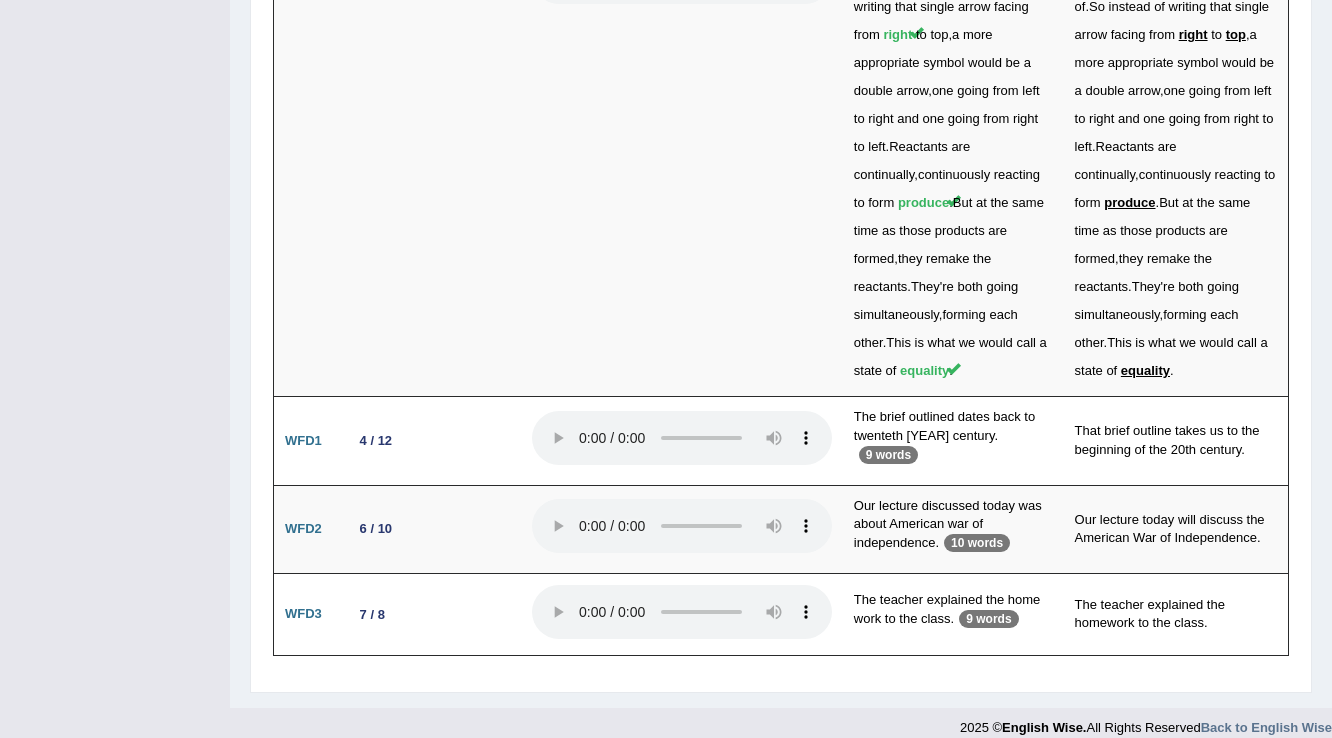 scroll, scrollTop: 6205, scrollLeft: 0, axis: vertical 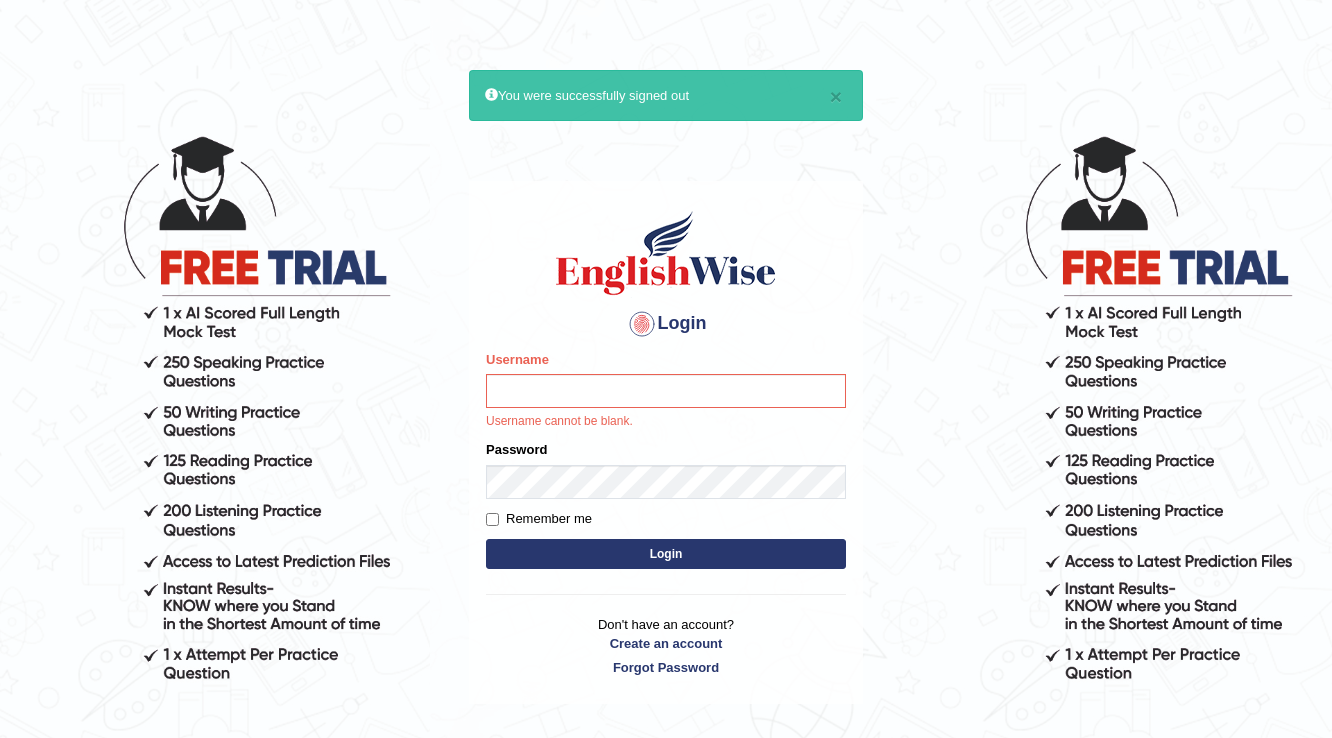 click on "×
You were successfully signed out
Login
Please fix the following errors:
Username
Username cannot be blank.
Password
Remember me
Login
Don't have an account?
Create an account
Forgot Password
2025 ©  English Wise.  All Rights Reserved  Back to English Wise" at bounding box center [666, 436] 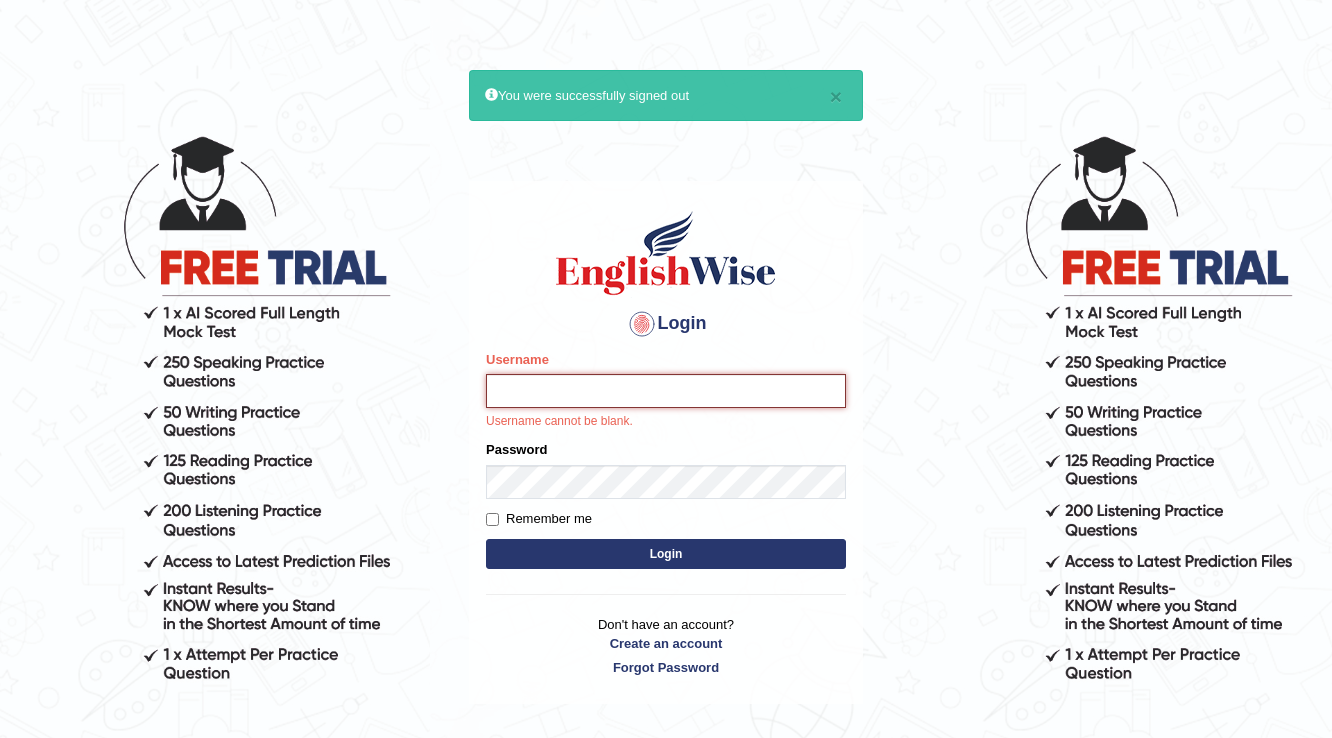 click on "Username" at bounding box center (666, 391) 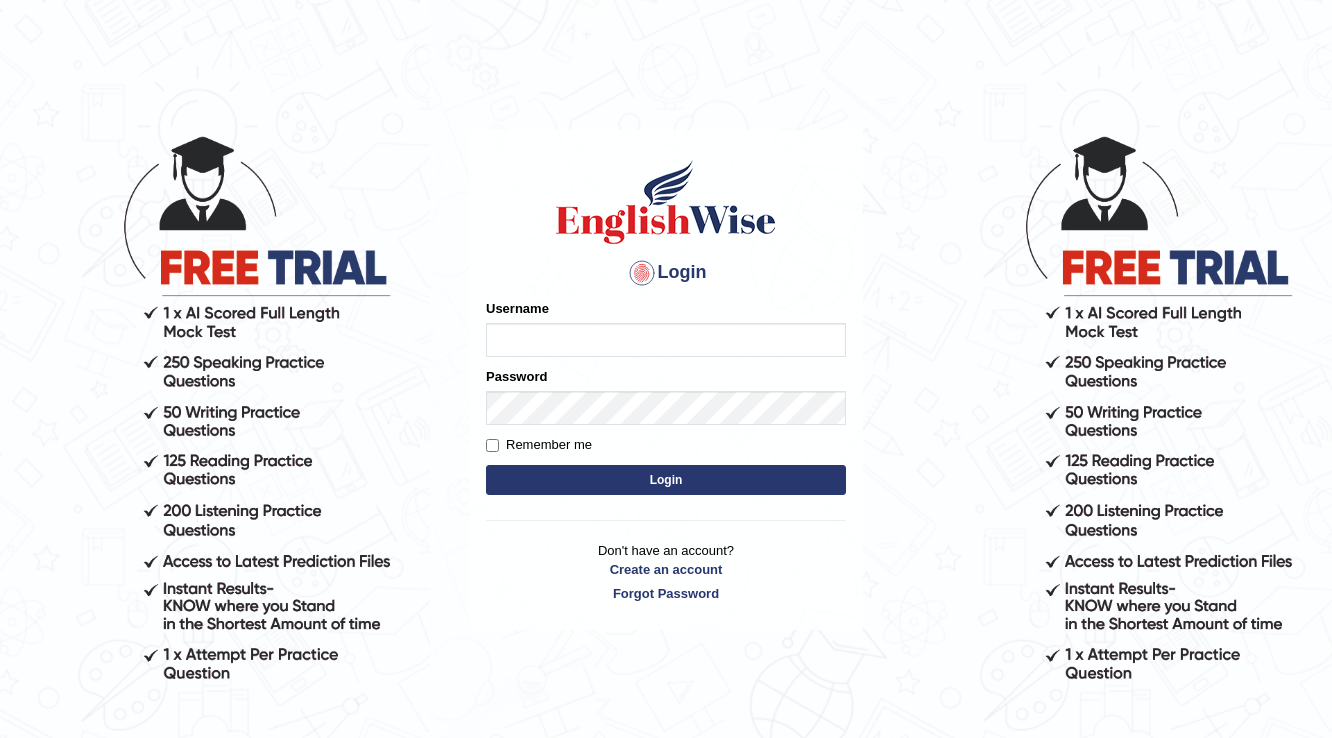 scroll, scrollTop: 0, scrollLeft: 0, axis: both 